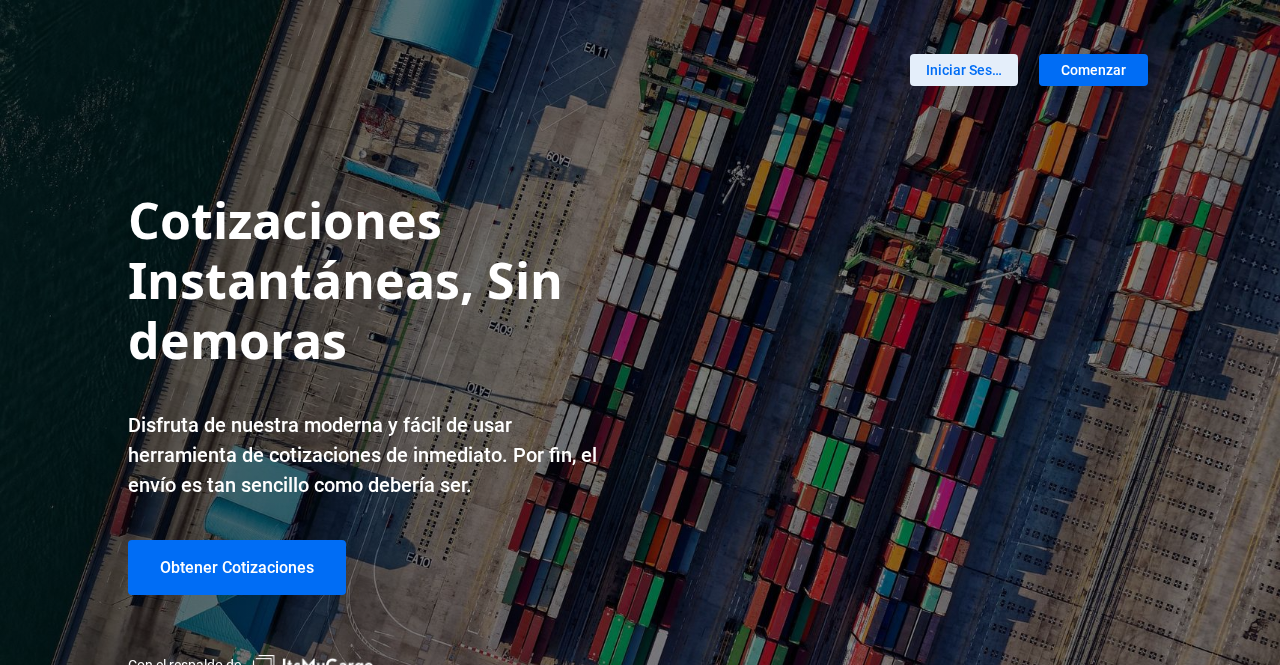 scroll, scrollTop: 0, scrollLeft: 0, axis: both 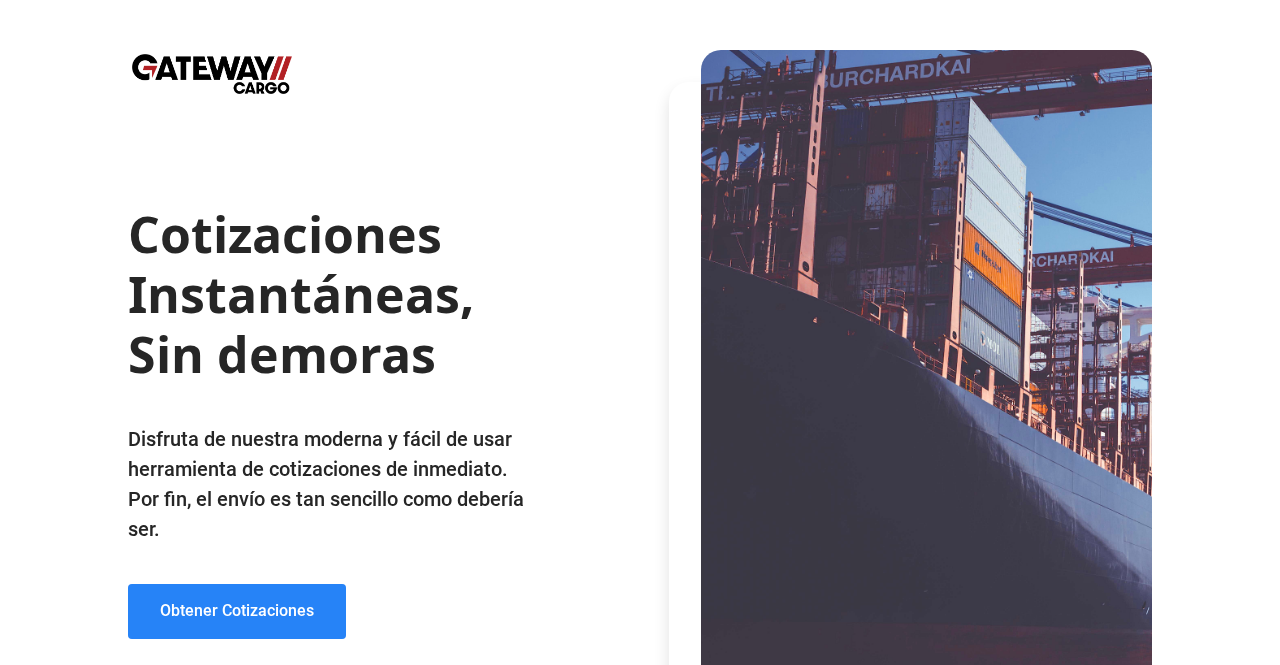 click on "Obtener Cotizaciones" at bounding box center (237, 611) 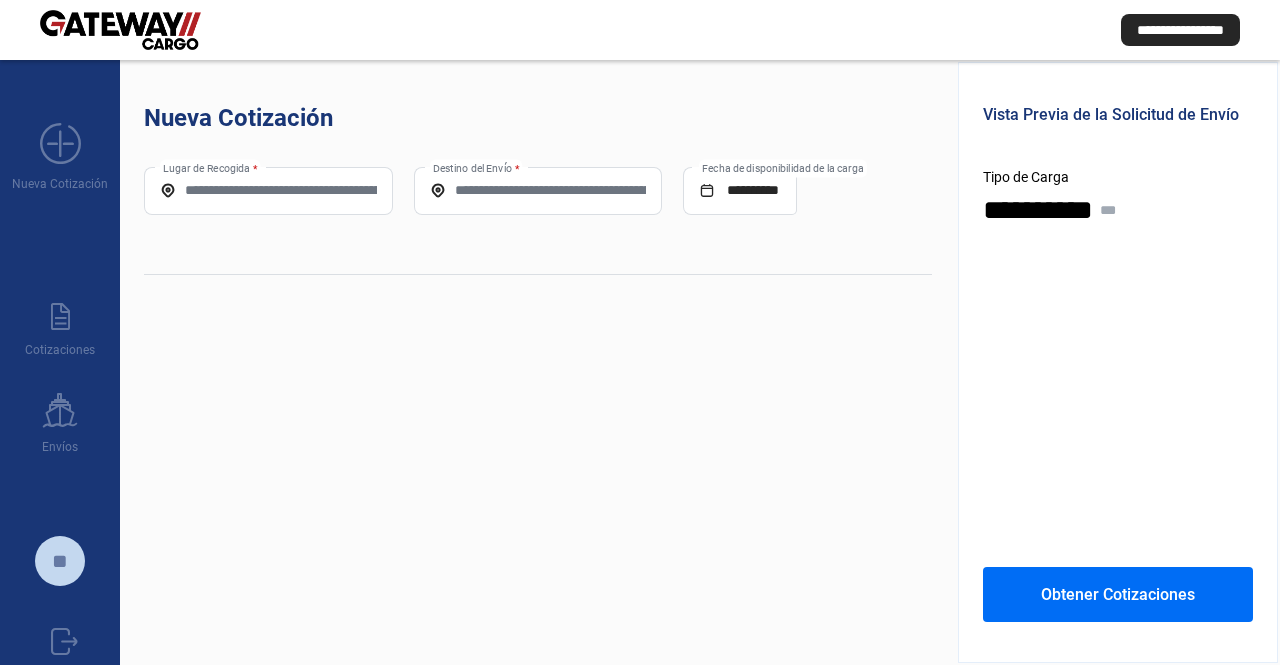 click on "Lugar de Recogida *" at bounding box center (268, 190) 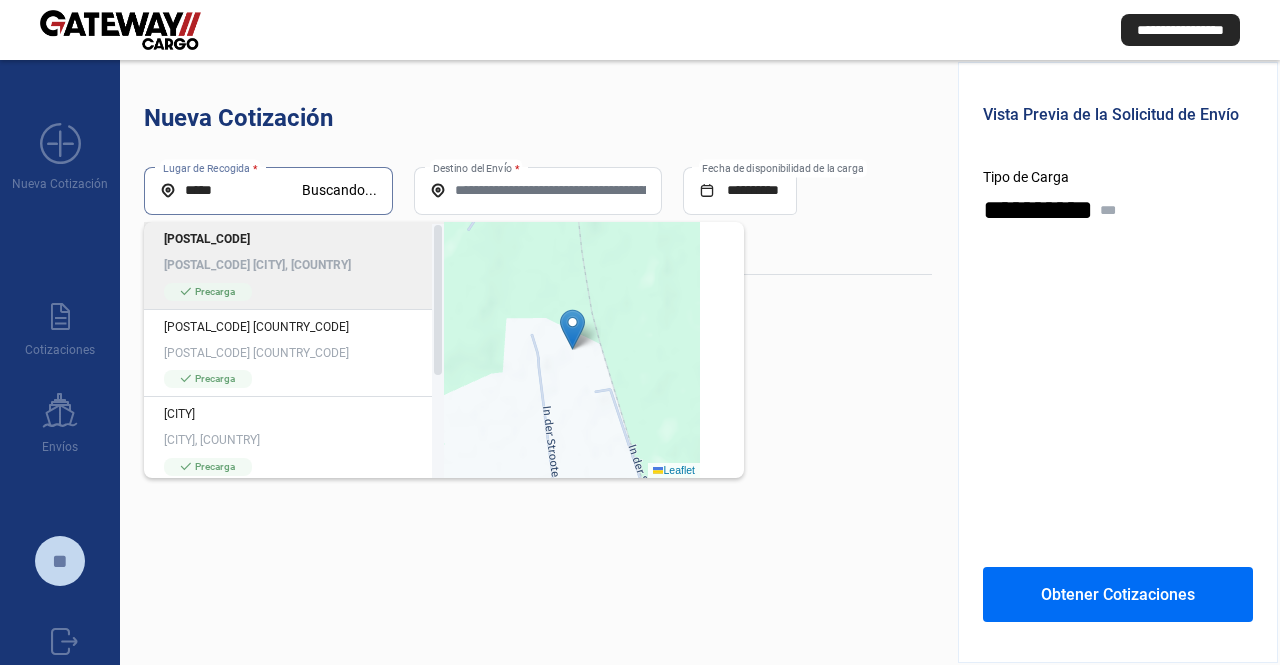 scroll, scrollTop: 22, scrollLeft: 0, axis: vertical 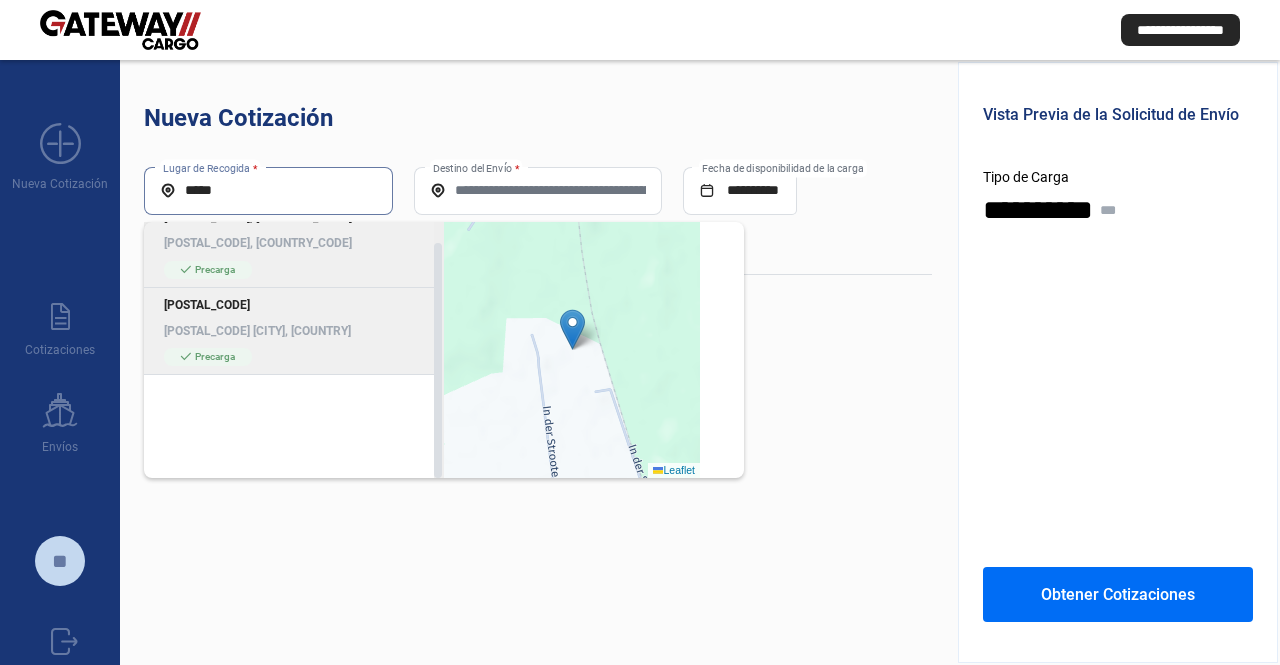 drag, startPoint x: 438, startPoint y: 290, endPoint x: 426, endPoint y: 332, distance: 43.68066 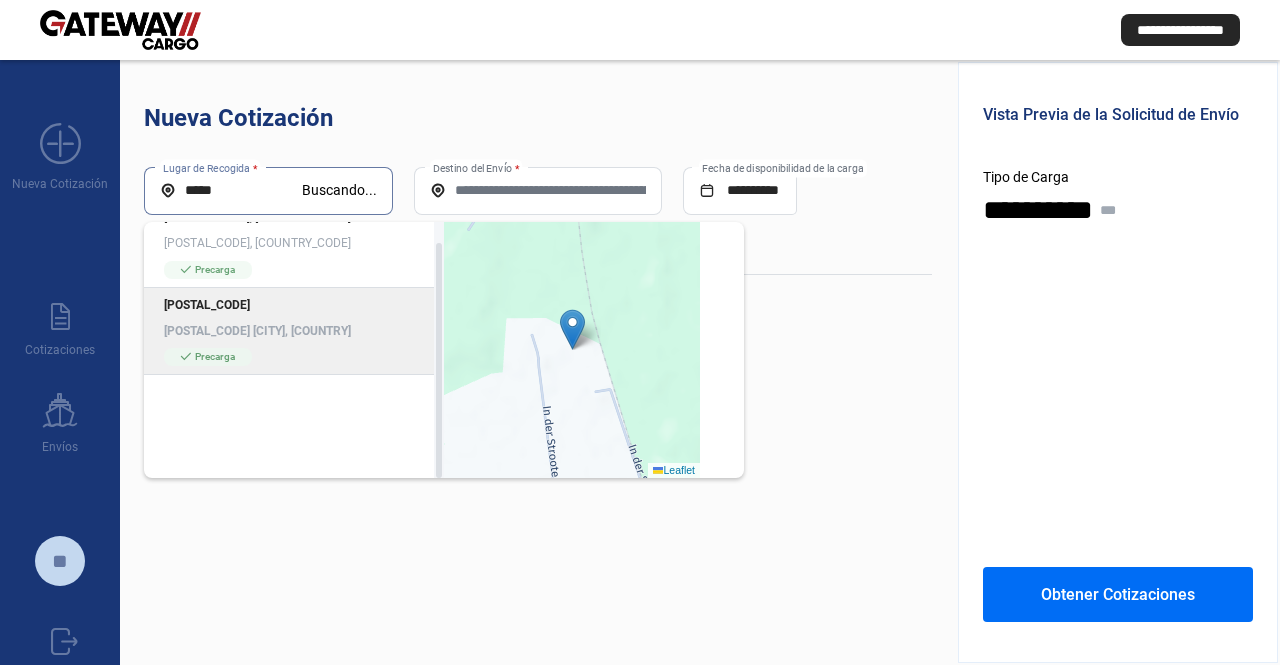 type on "*****" 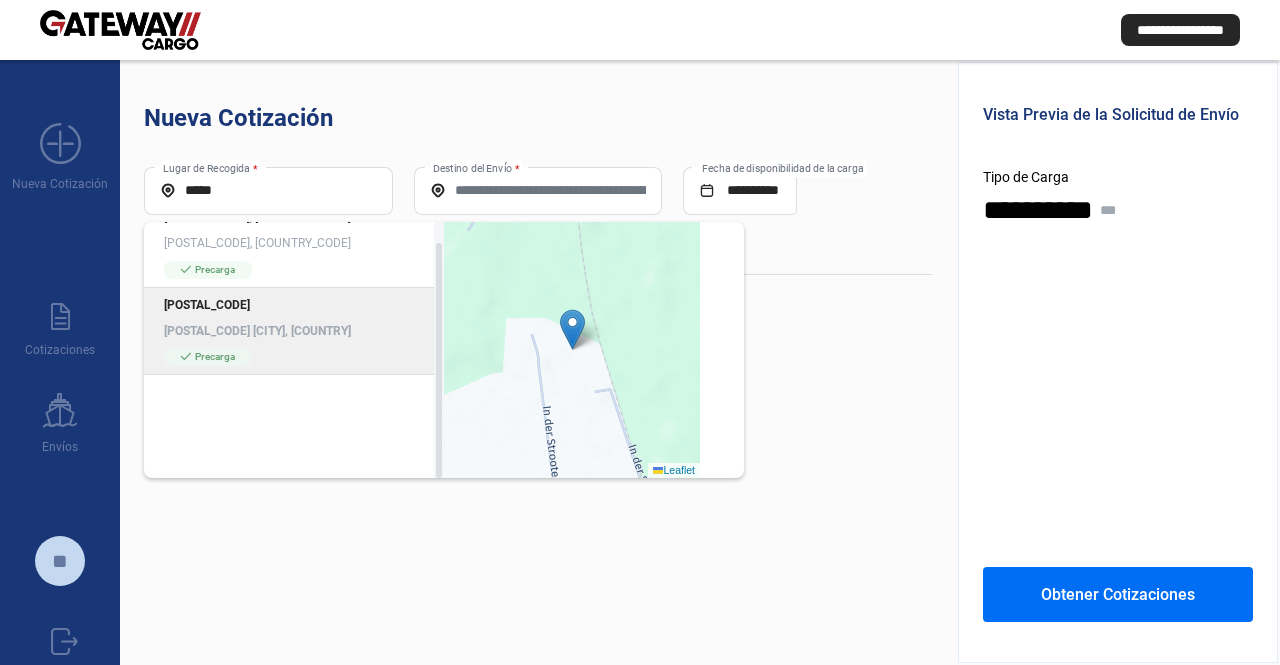 click on "[POSTAL_CODE] [CITY], [COUNTRY]" at bounding box center (294, 331) 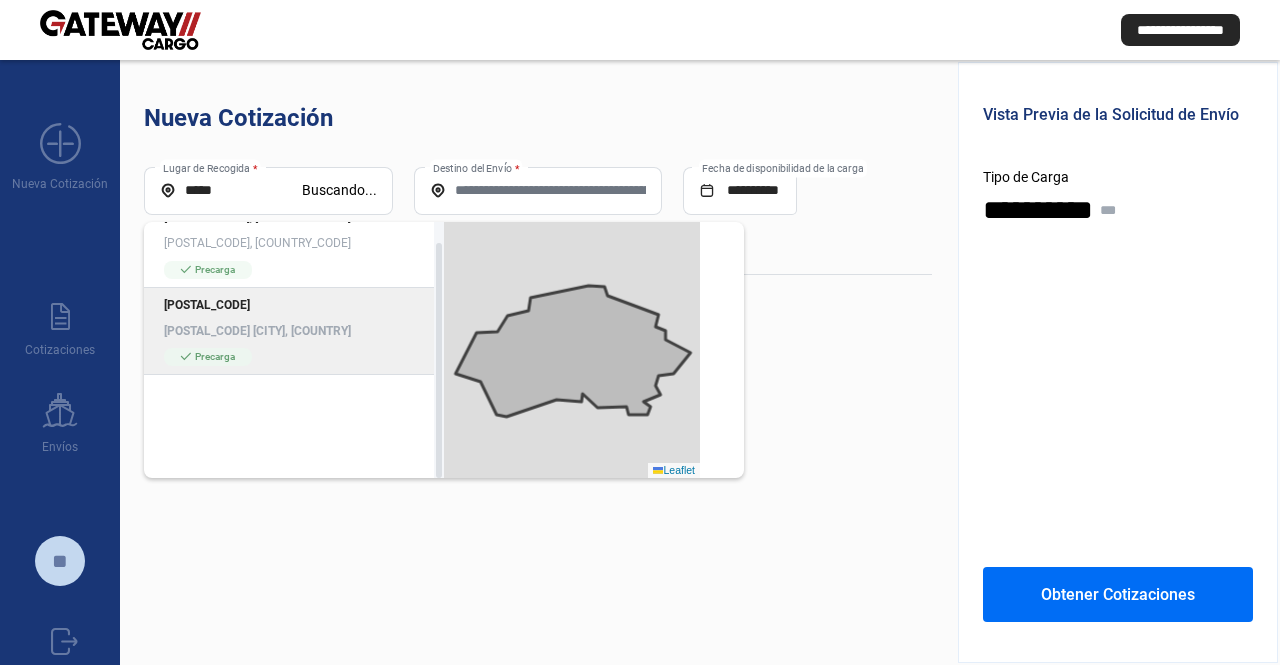 click on "[POSTAL_CODE] [CITY], [COUNTRY]" at bounding box center [294, 331] 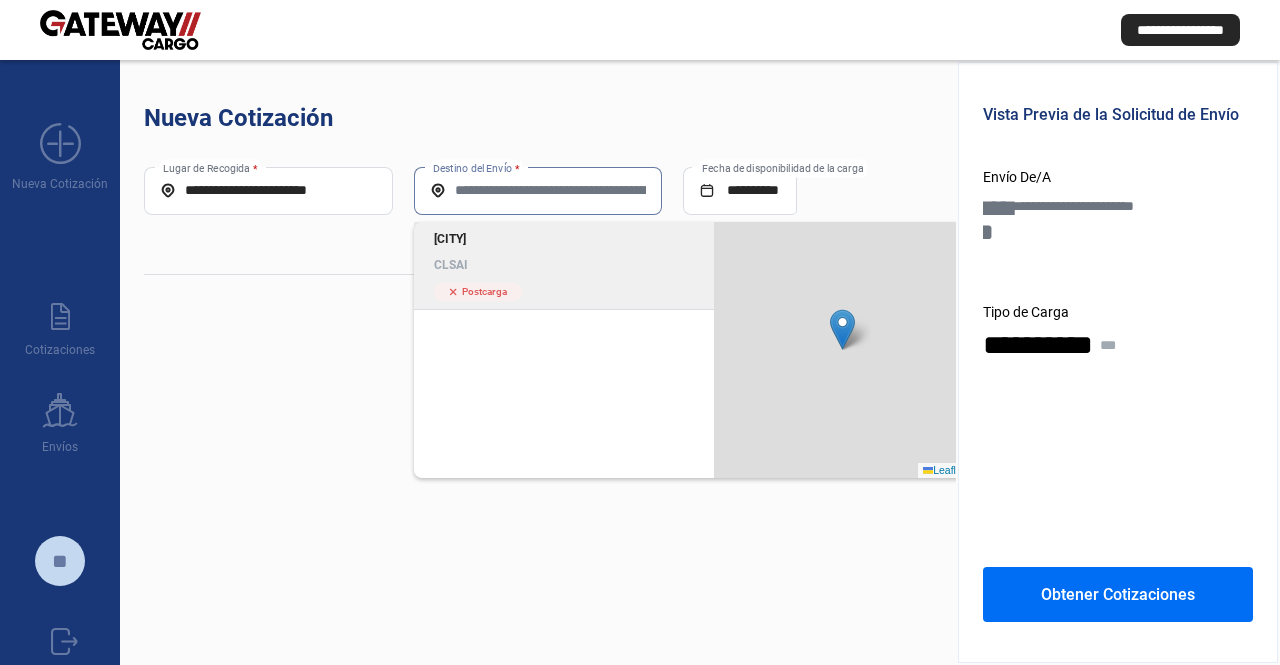 click on "Destino del Envío *" at bounding box center (538, 190) 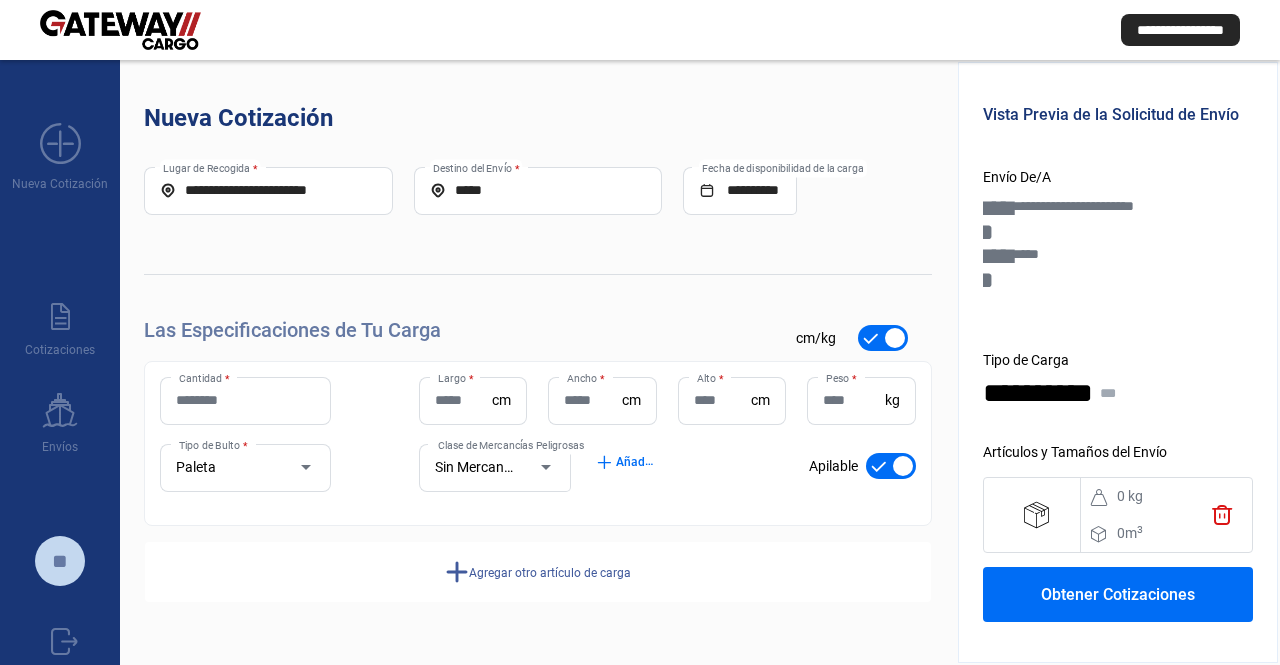 click on "Cantidad *" at bounding box center (245, 401) 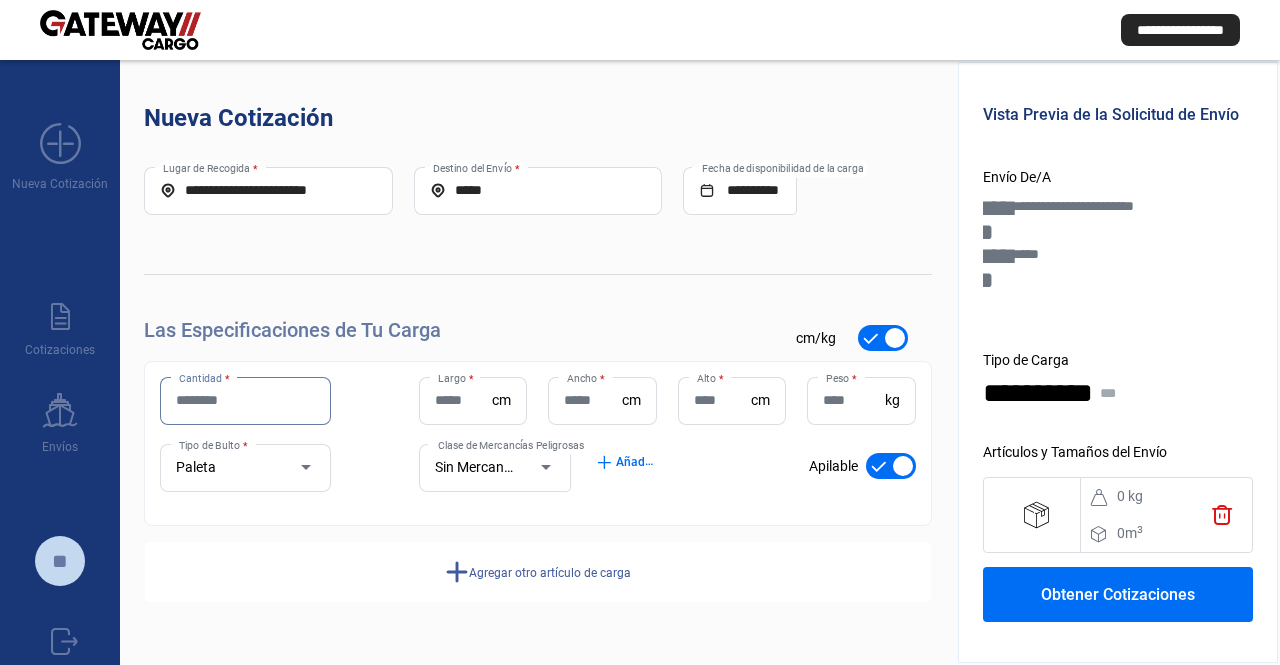 click on "Cantidad *" at bounding box center (245, 400) 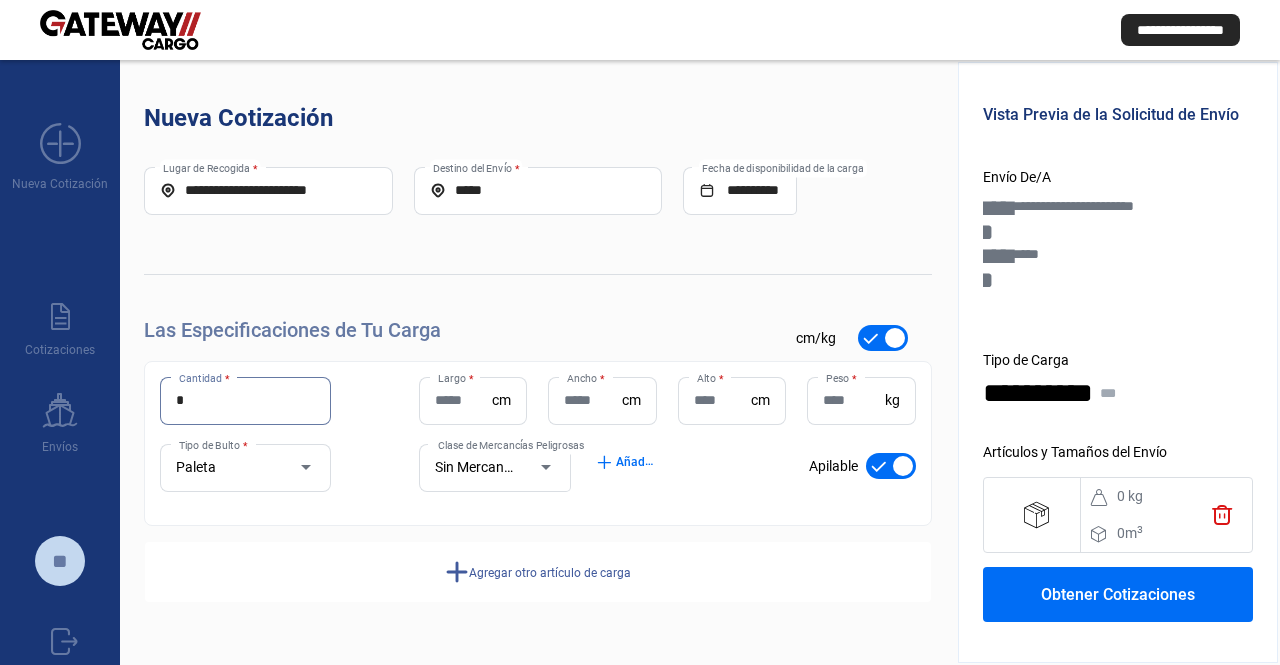 type on "*" 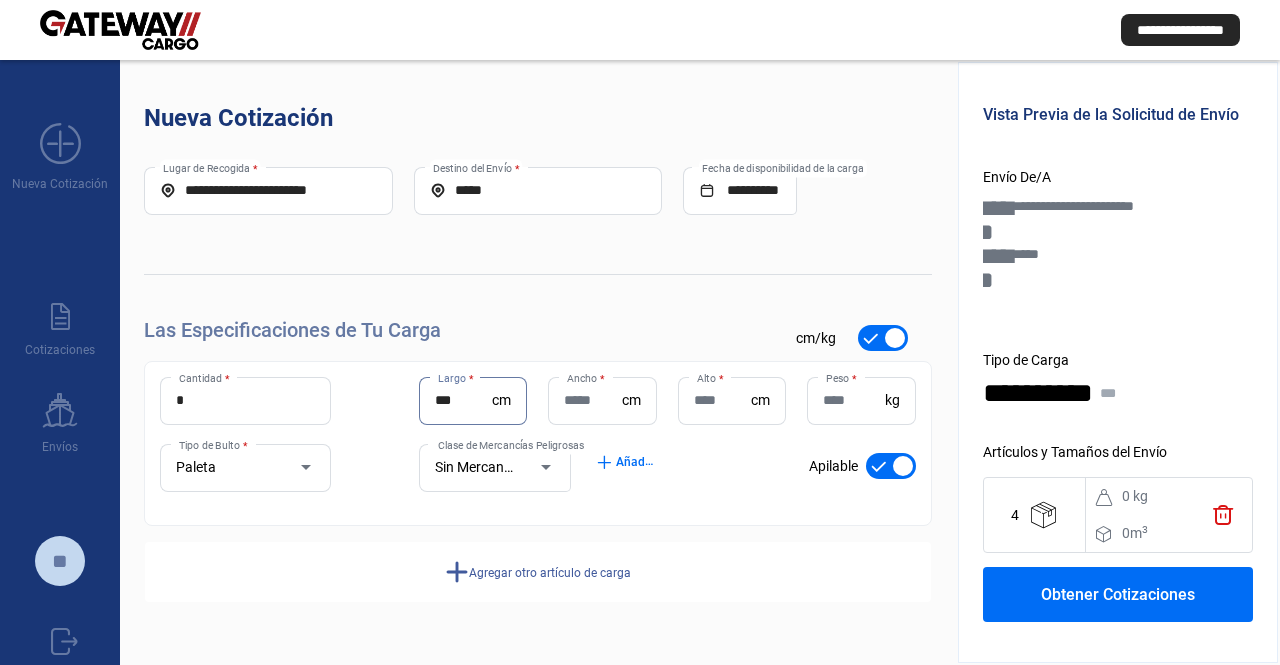 type on "***" 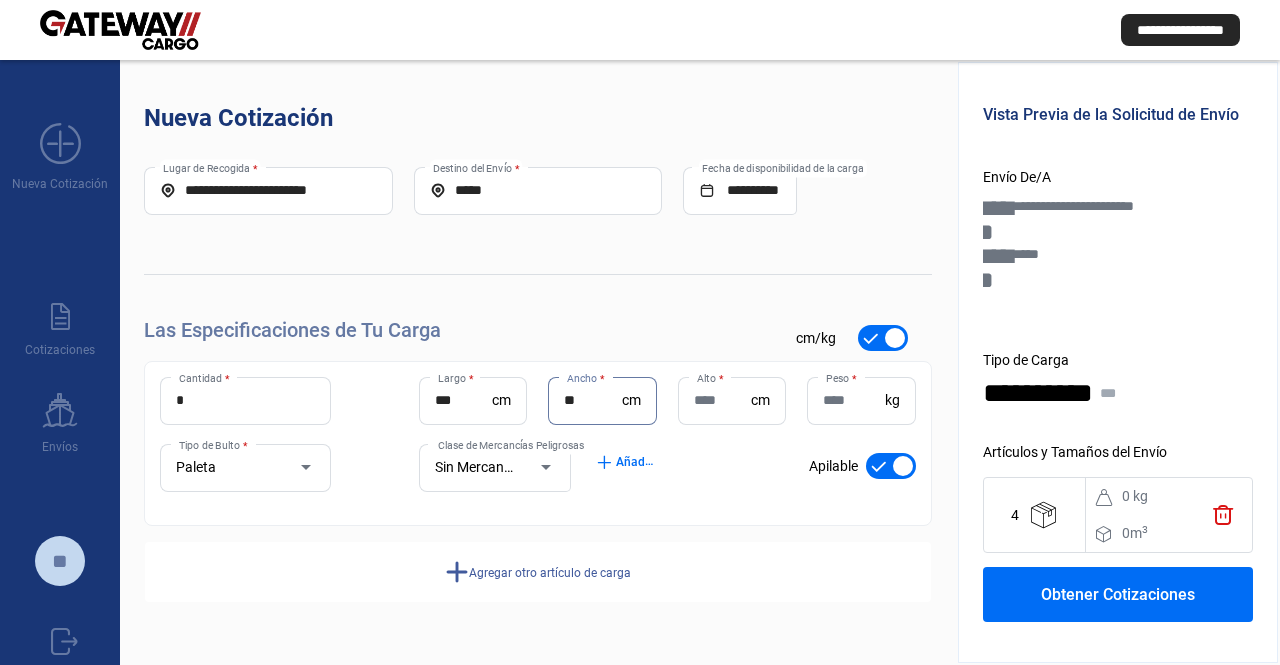 type on "**" 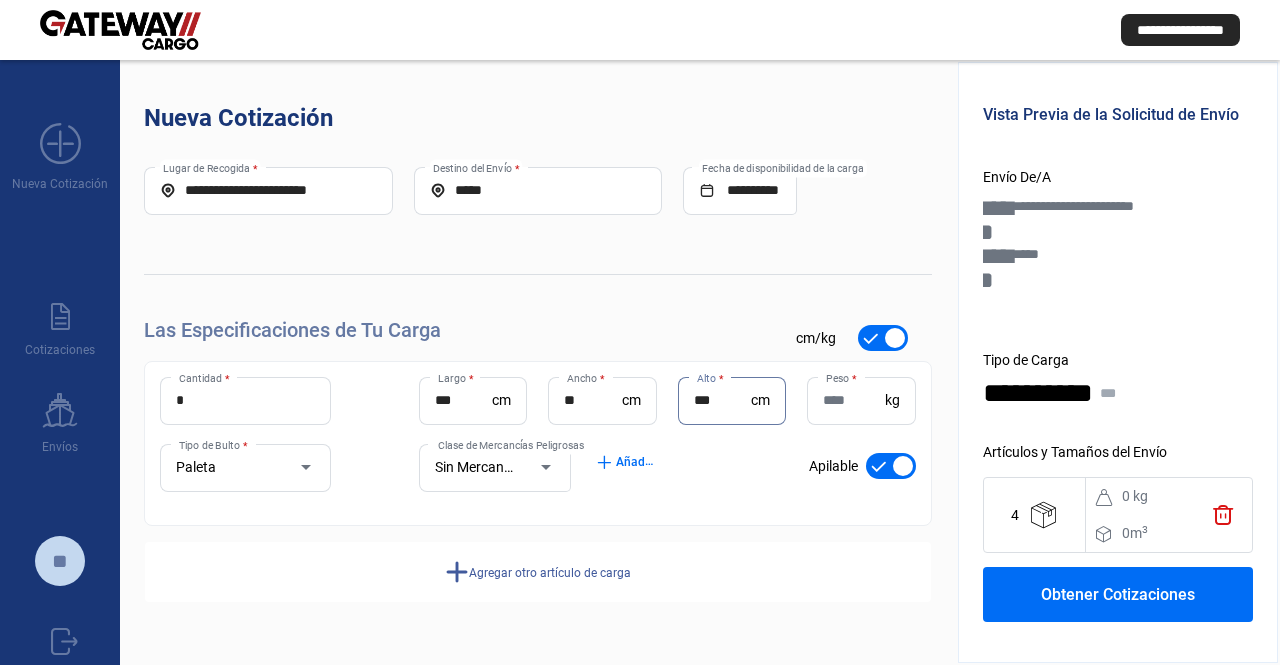 type on "***" 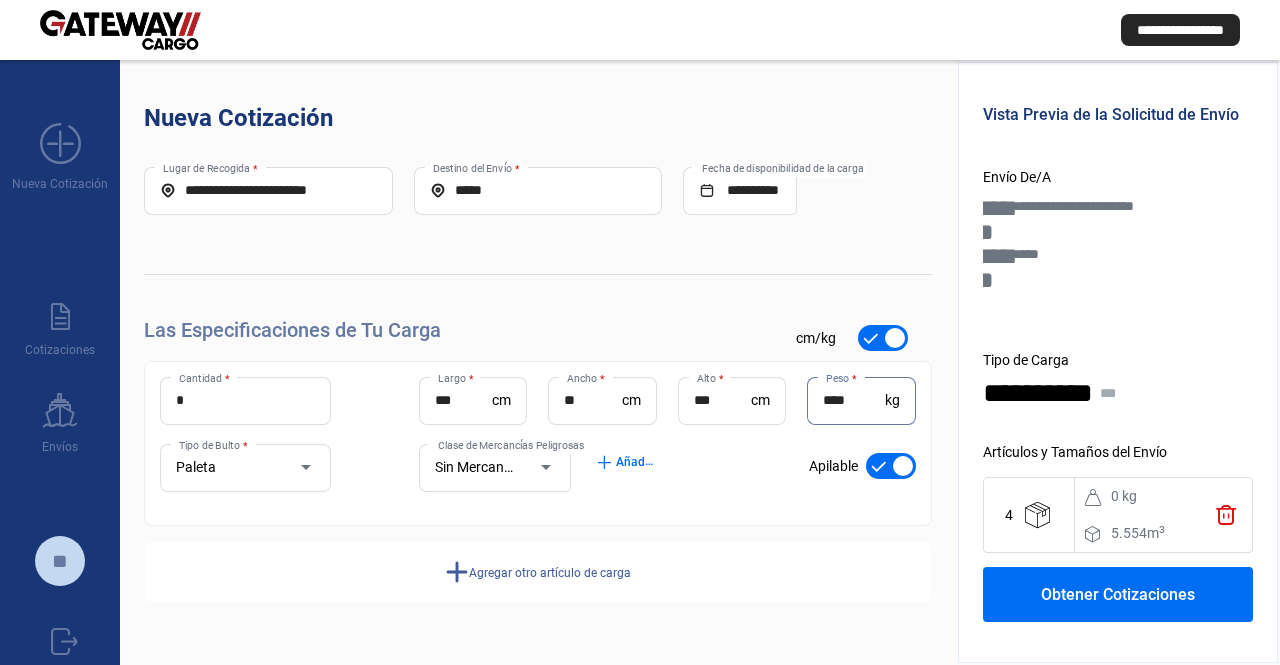 type on "****" 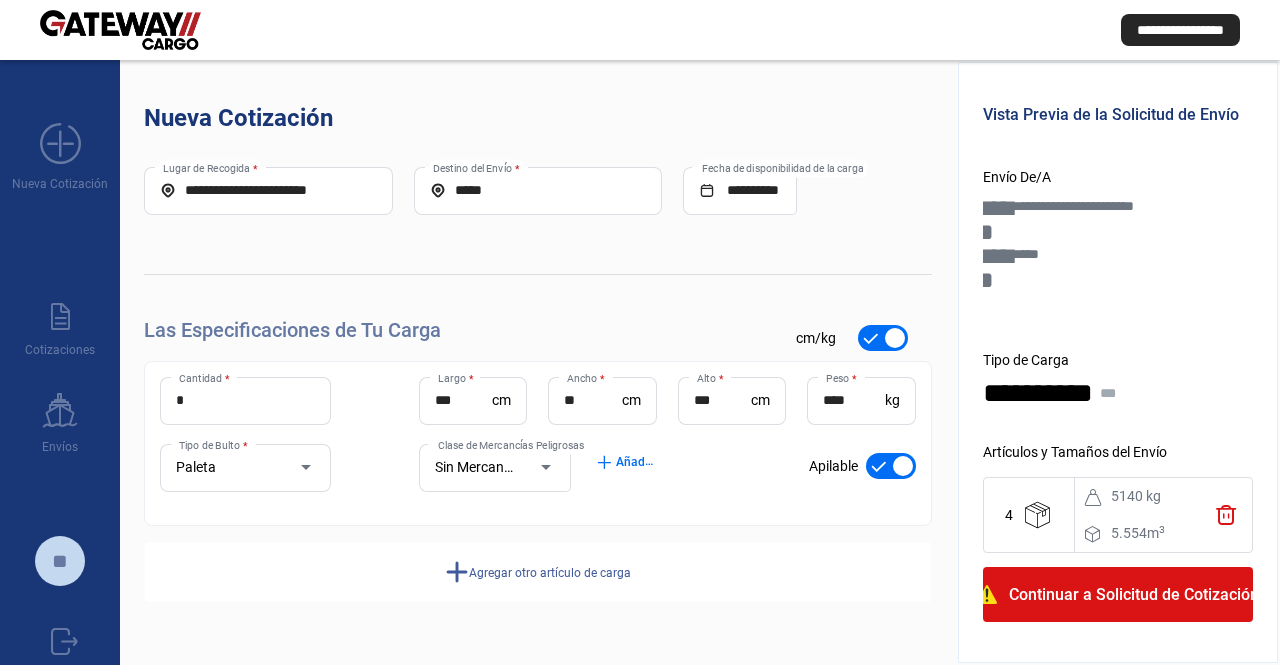 drag, startPoint x: 1182, startPoint y: 326, endPoint x: 1188, endPoint y: 231, distance: 95.189285 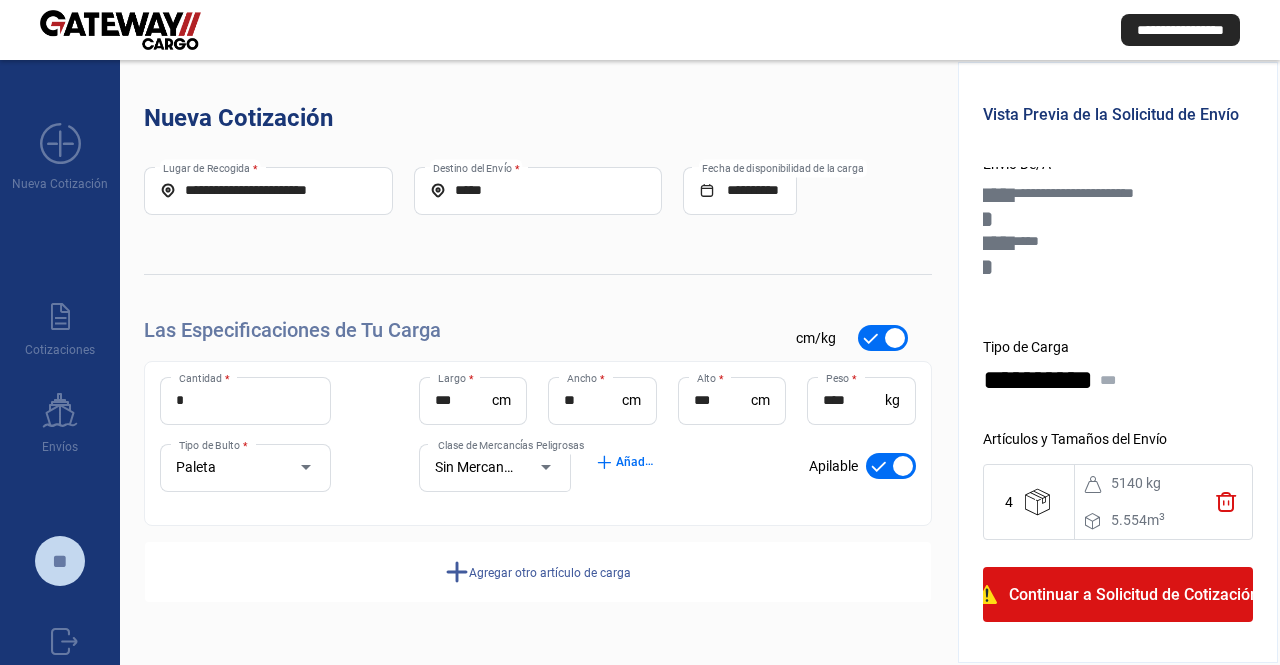 drag, startPoint x: 1163, startPoint y: 295, endPoint x: 1160, endPoint y: 409, distance: 114.03947 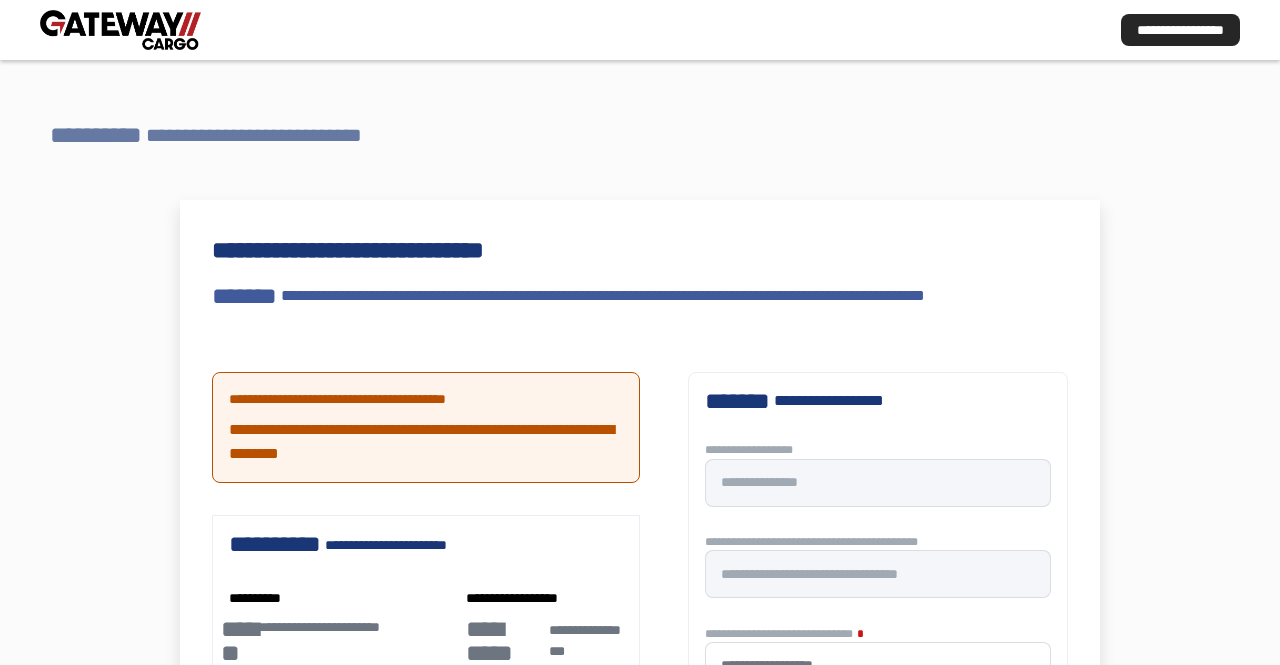 click at bounding box center [120, 30] 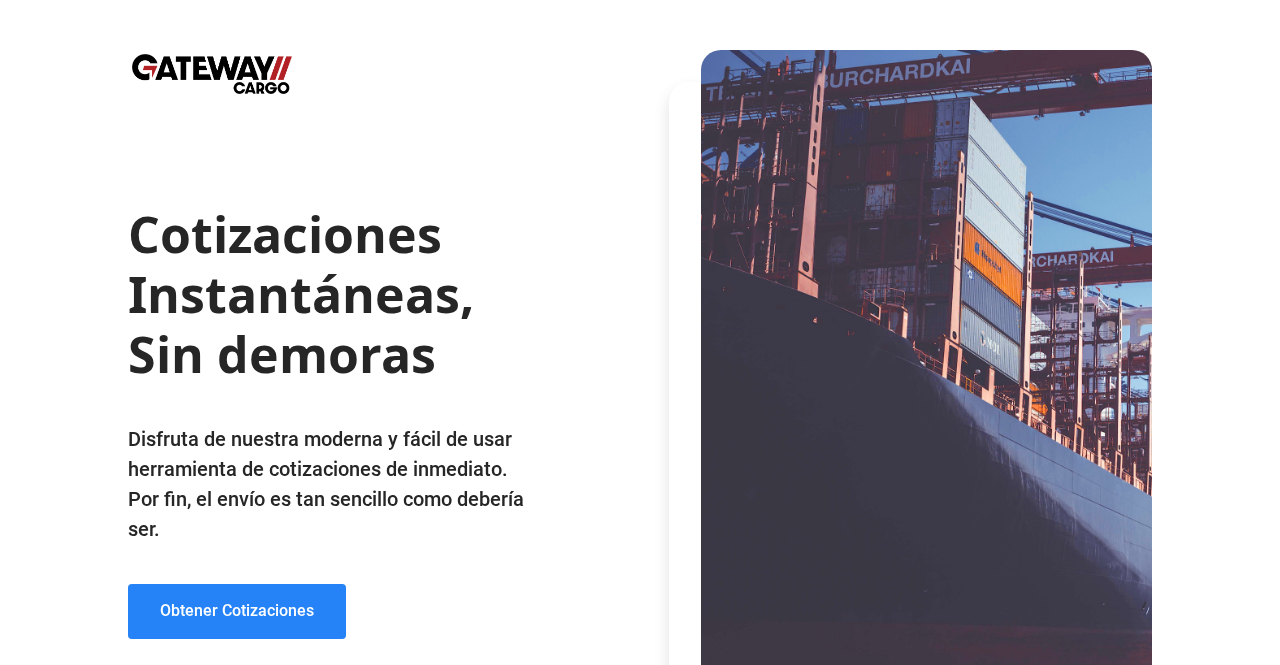 click on "Obtener Cotizaciones" at bounding box center [237, 611] 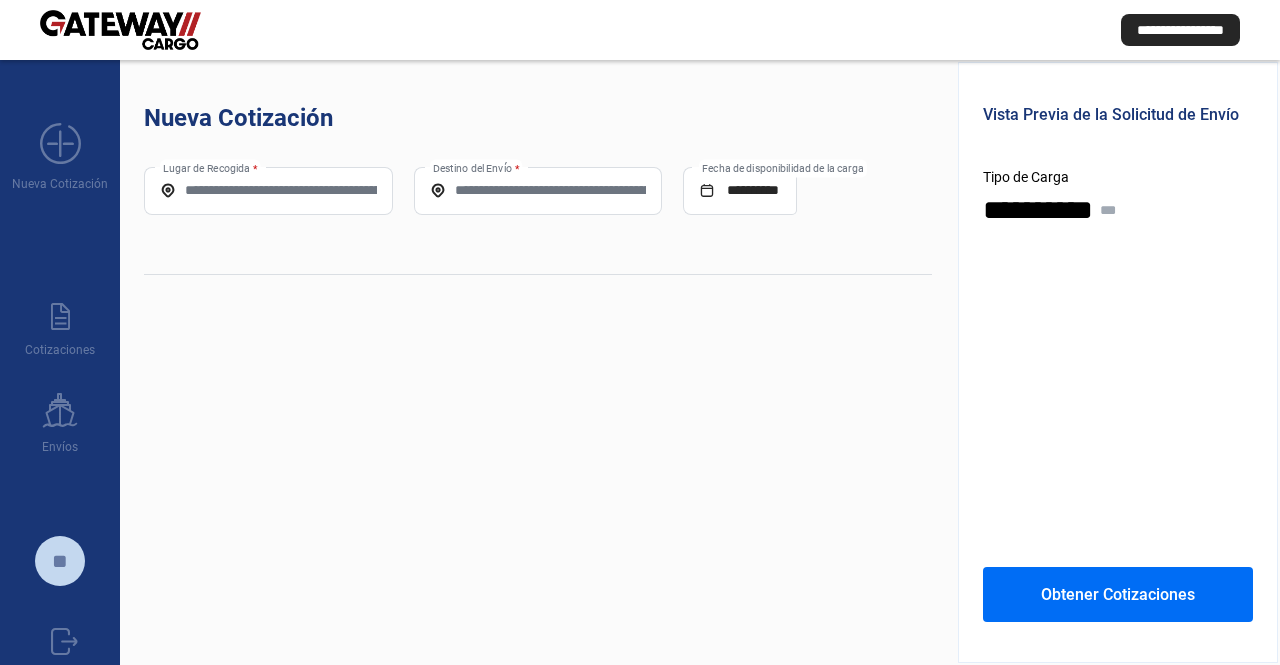 click on "Lugar de Recogida *" at bounding box center [268, 190] 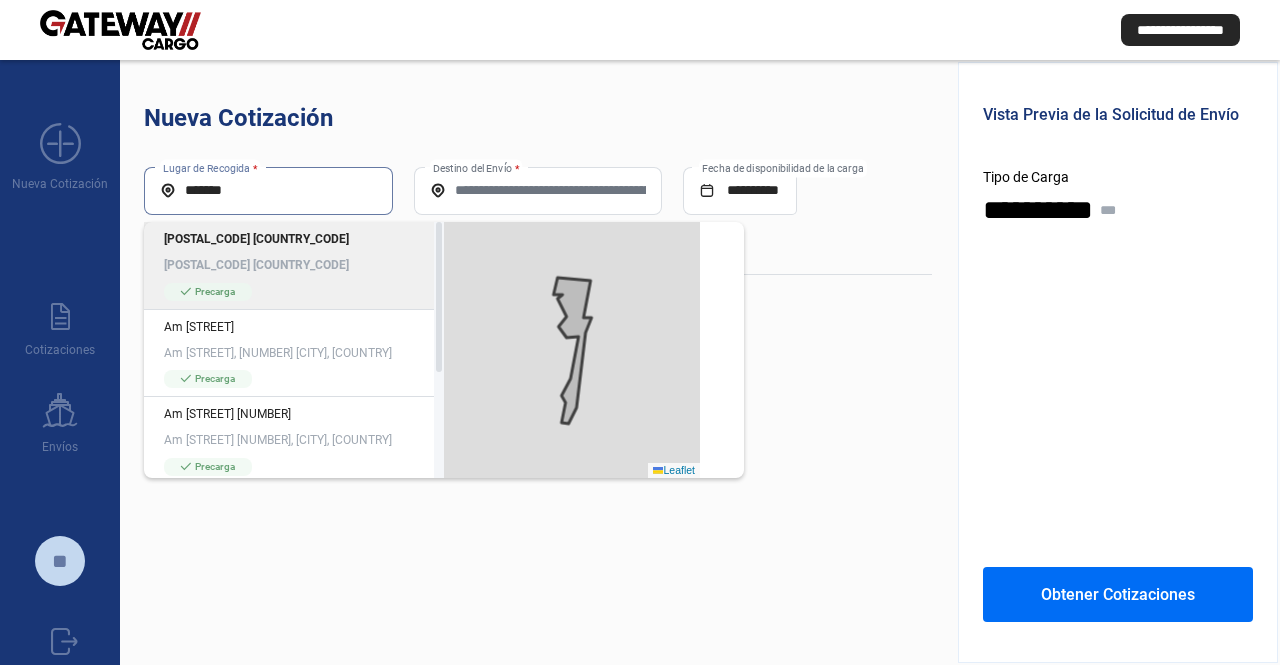 type on "*******" 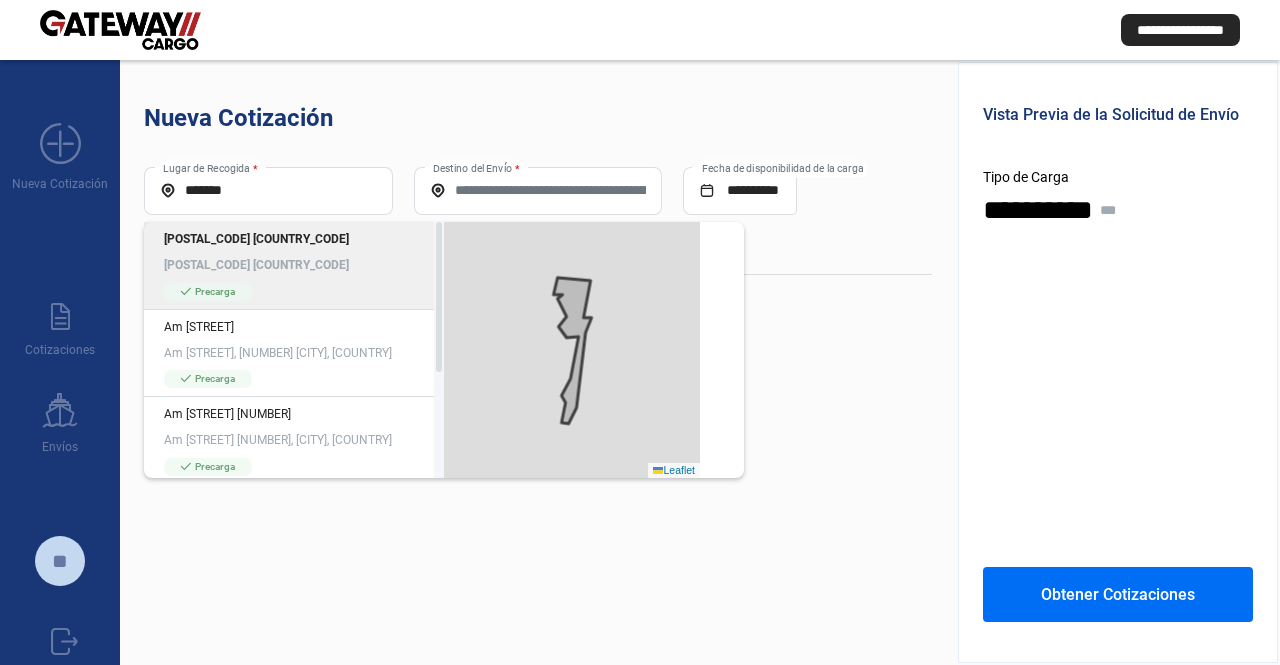 click on "[POSTAL_CODE] [COUNTRY_CODE]" at bounding box center (294, 265) 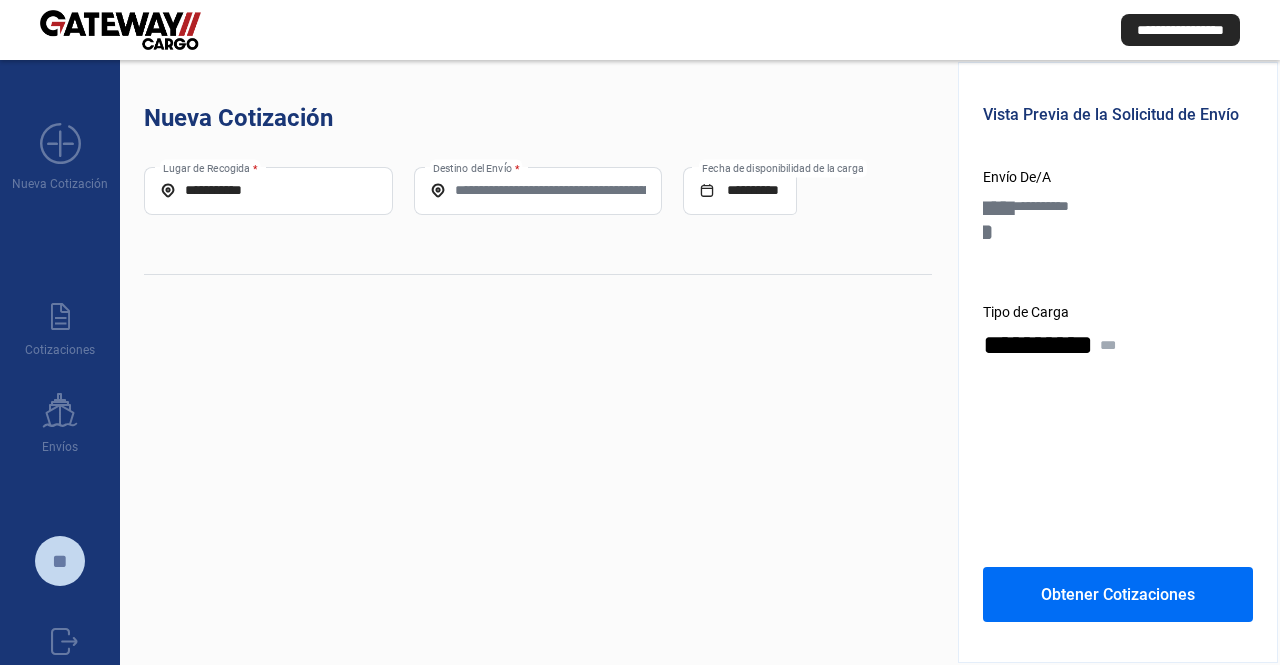 click on "Destino del Envío *" at bounding box center (538, 190) 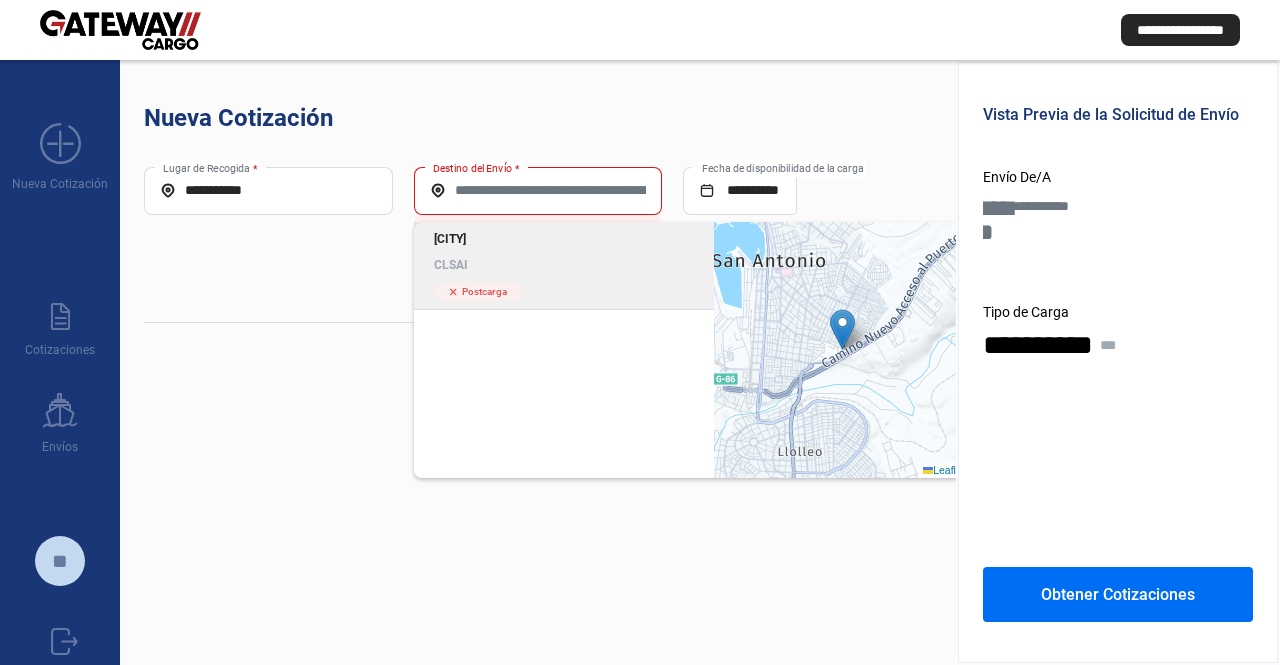 click on "CLSAI" at bounding box center [564, 265] 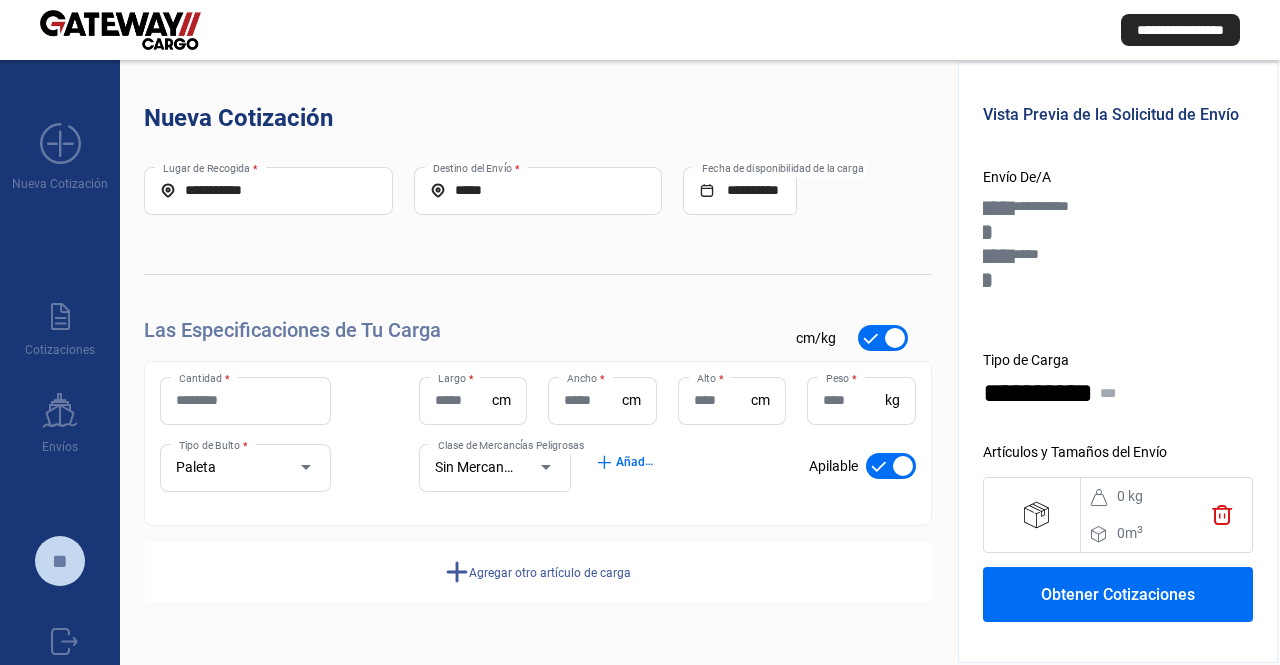 click on "Cantidad *" at bounding box center (245, 400) 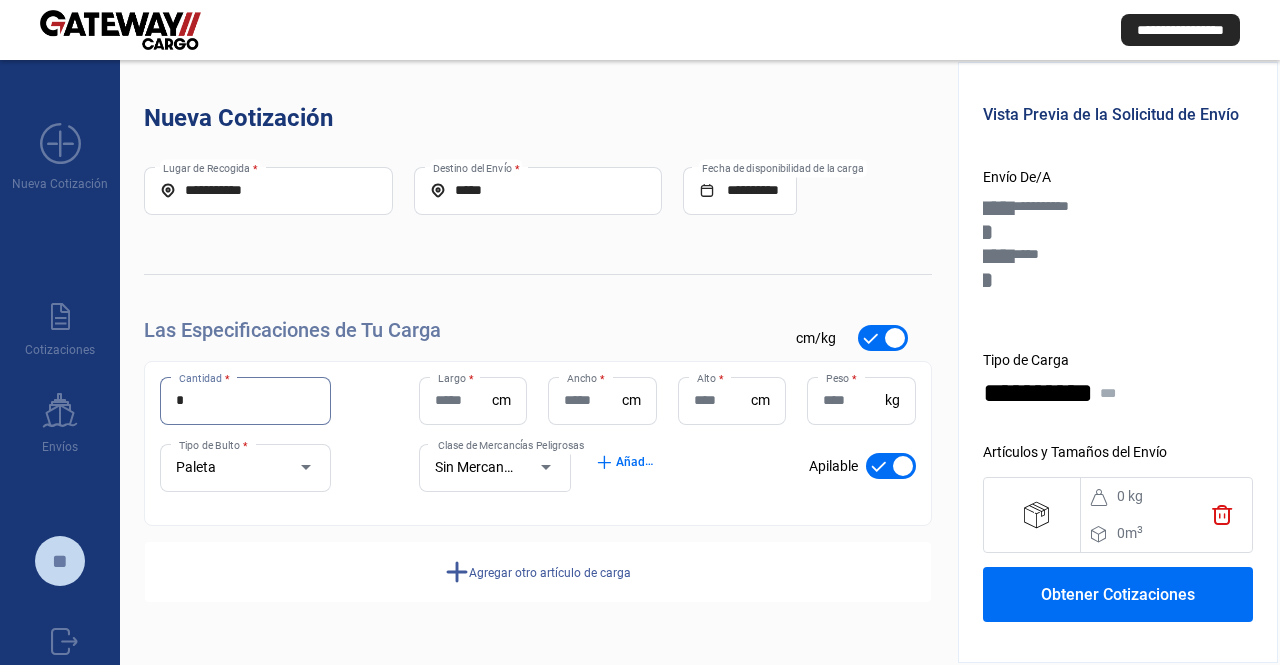 type on "*" 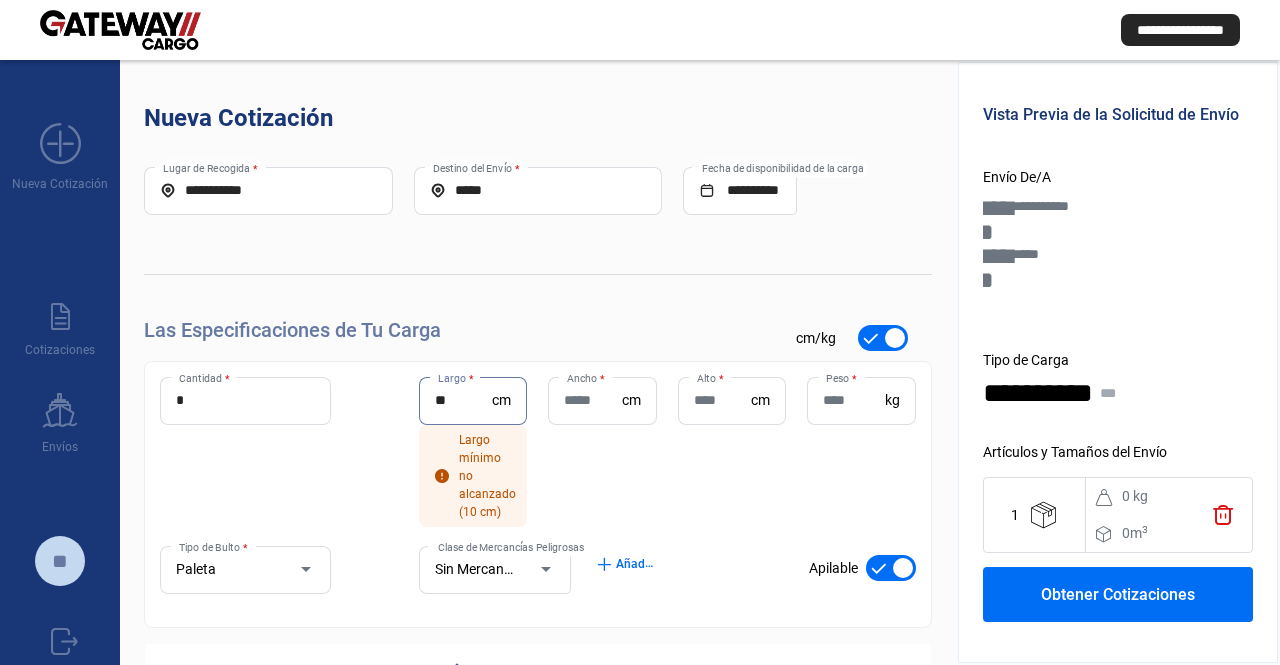 type on "**" 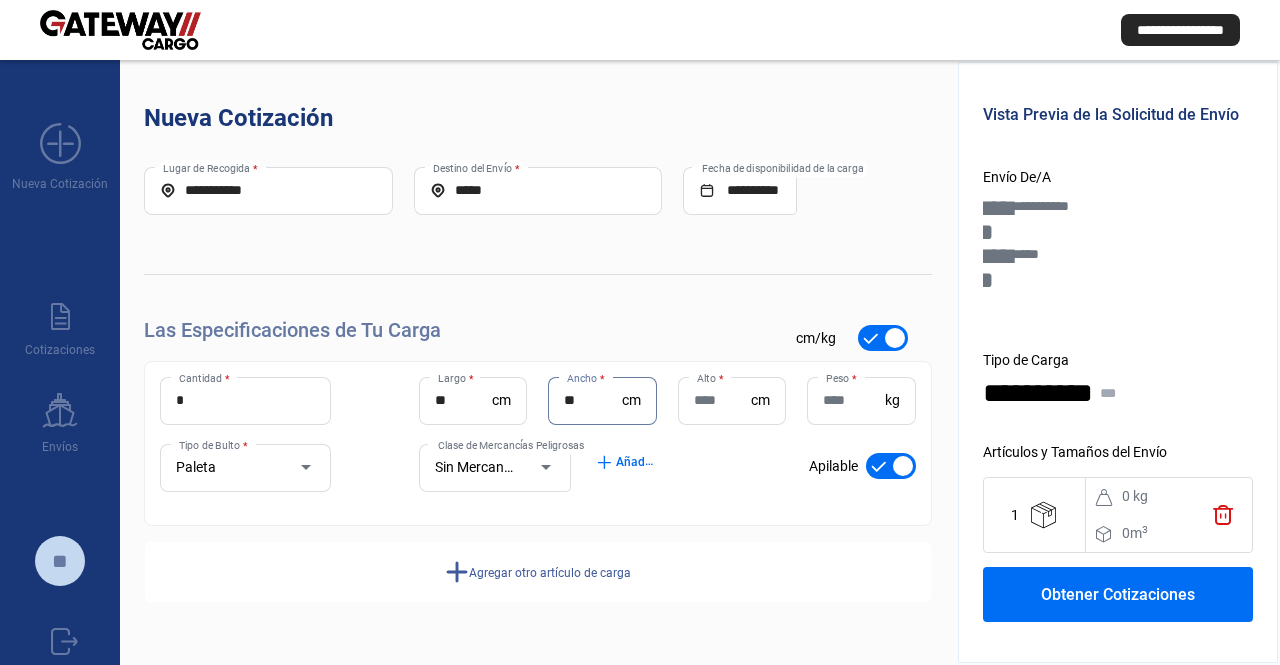 type on "**" 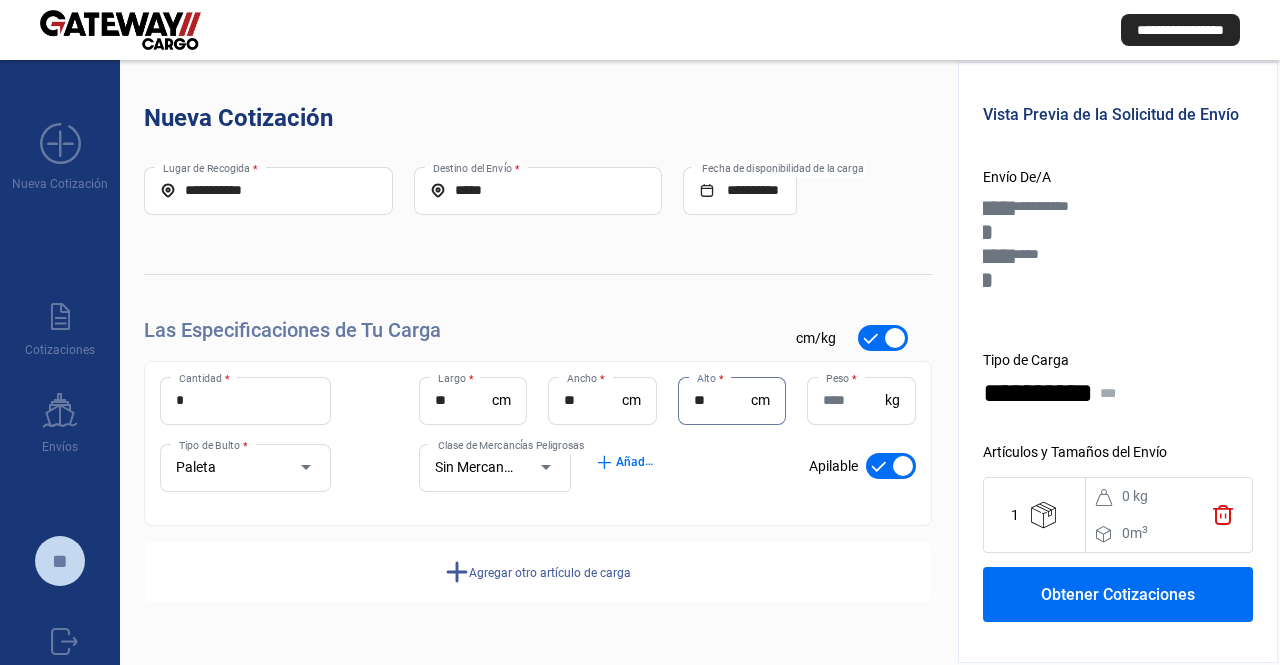 type on "**" 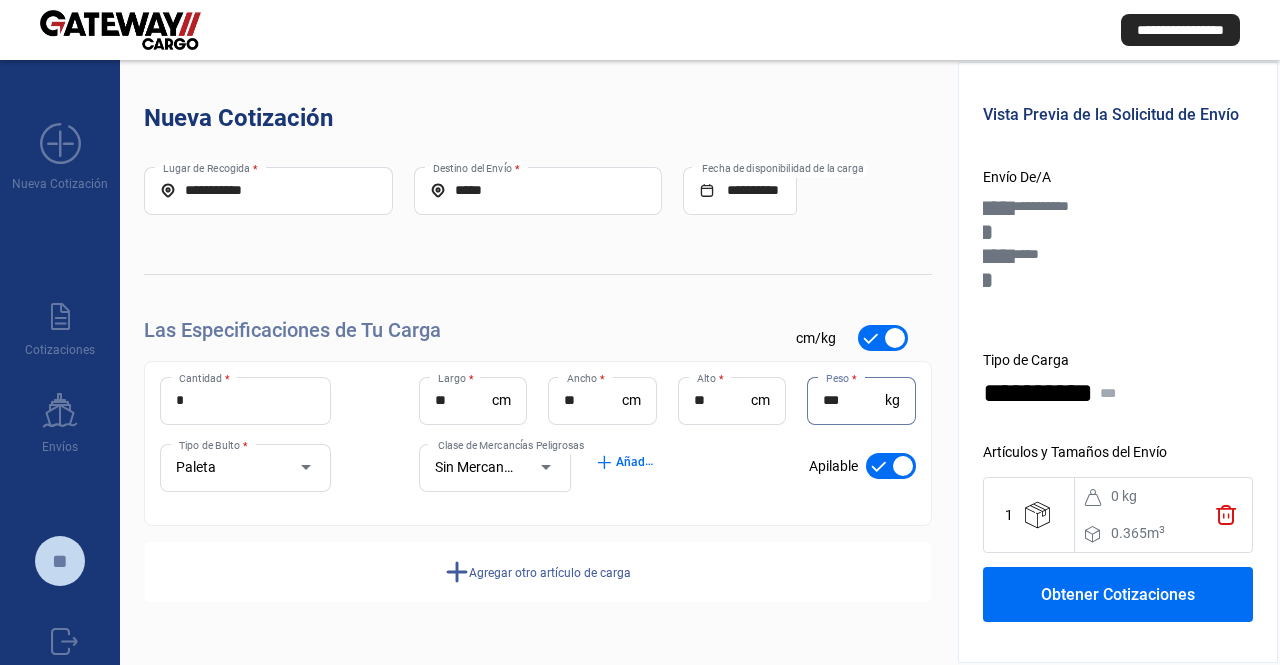 type on "***" 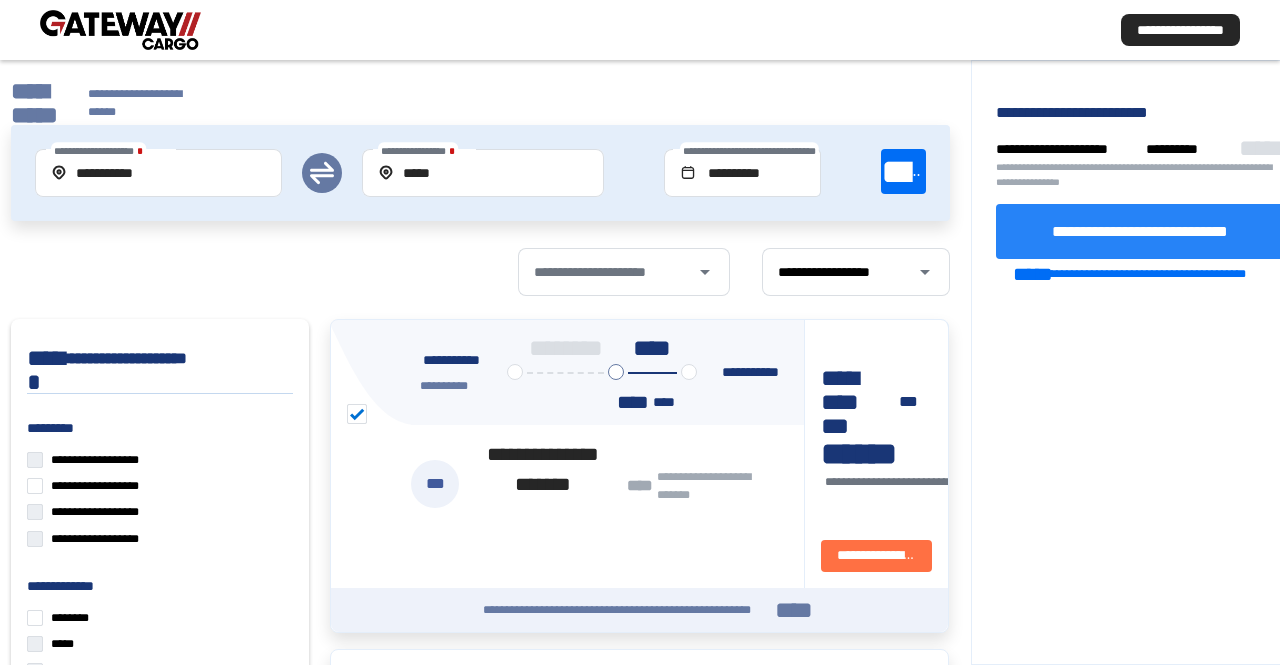click on "**********" at bounding box center (1140, 231) 